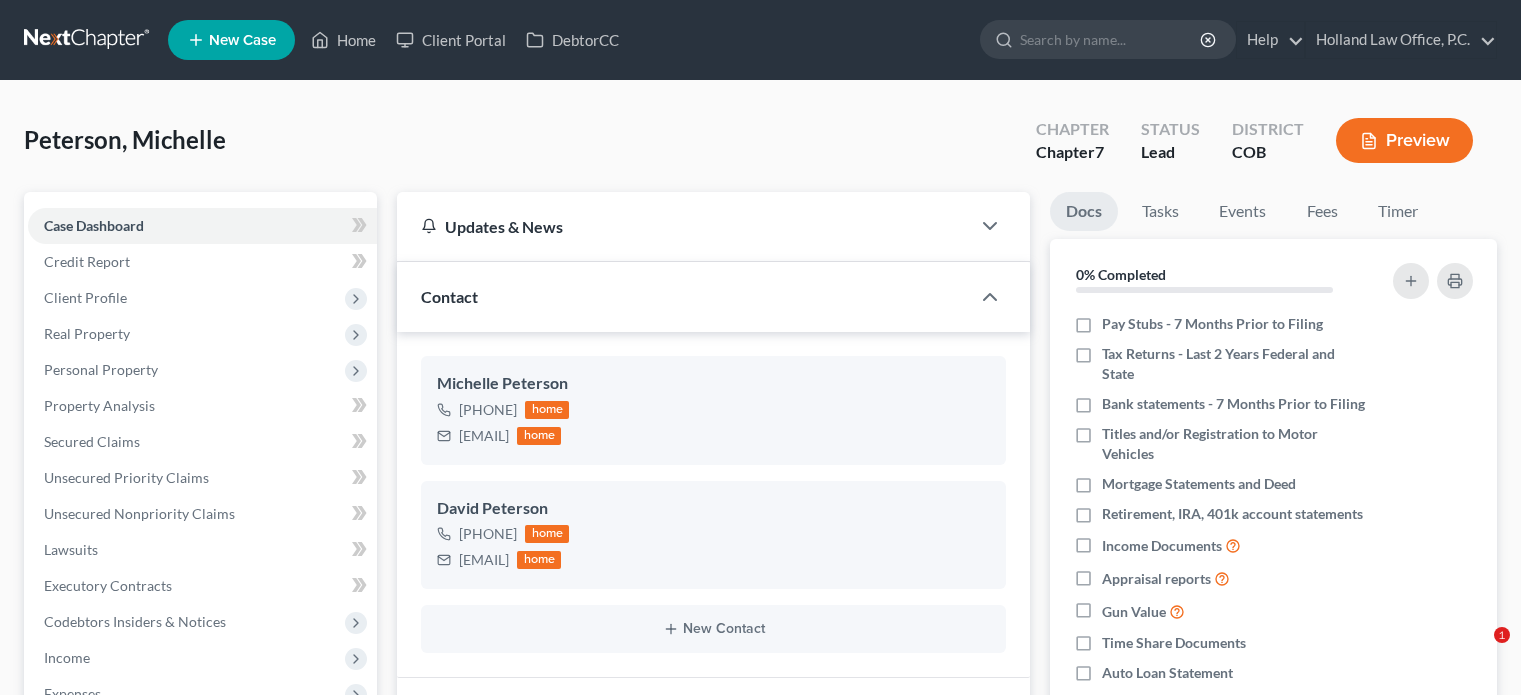 scroll, scrollTop: 0, scrollLeft: 0, axis: both 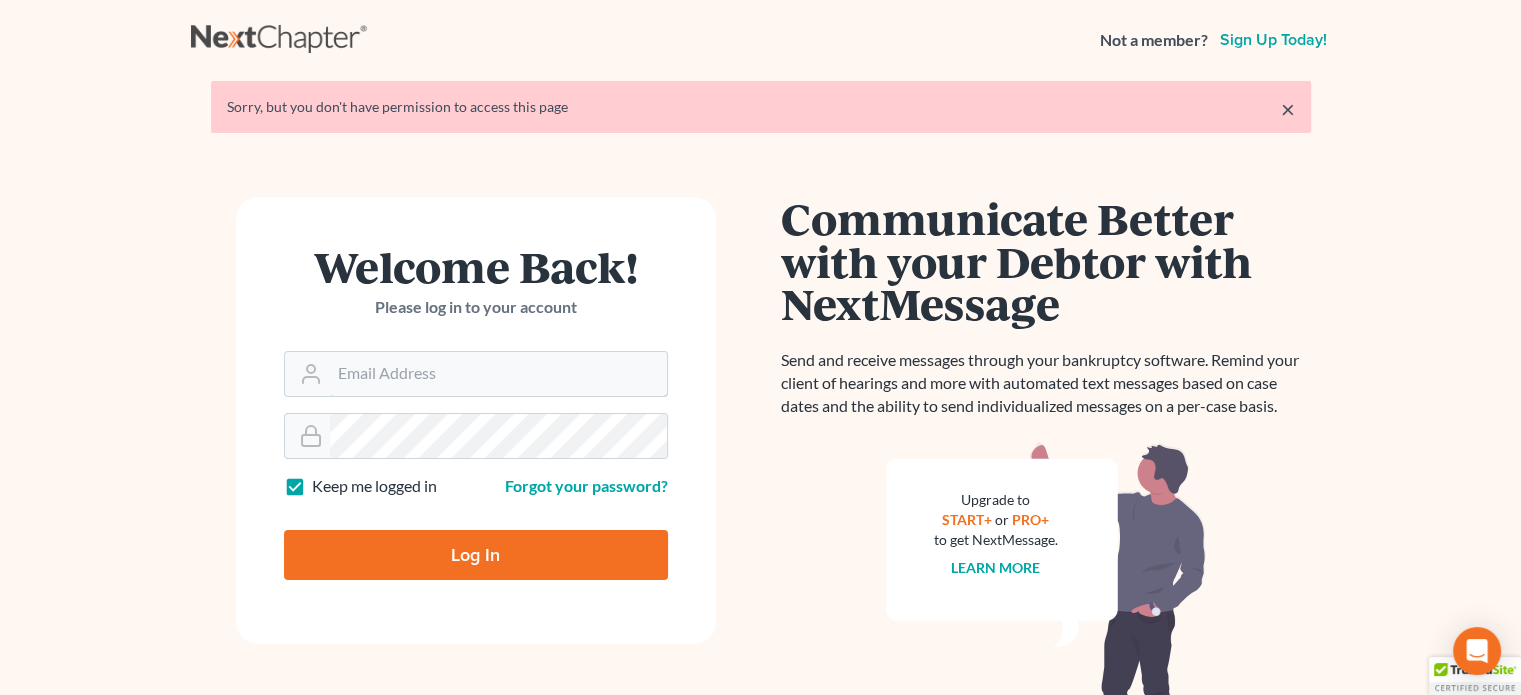 type on "[EMAIL]" 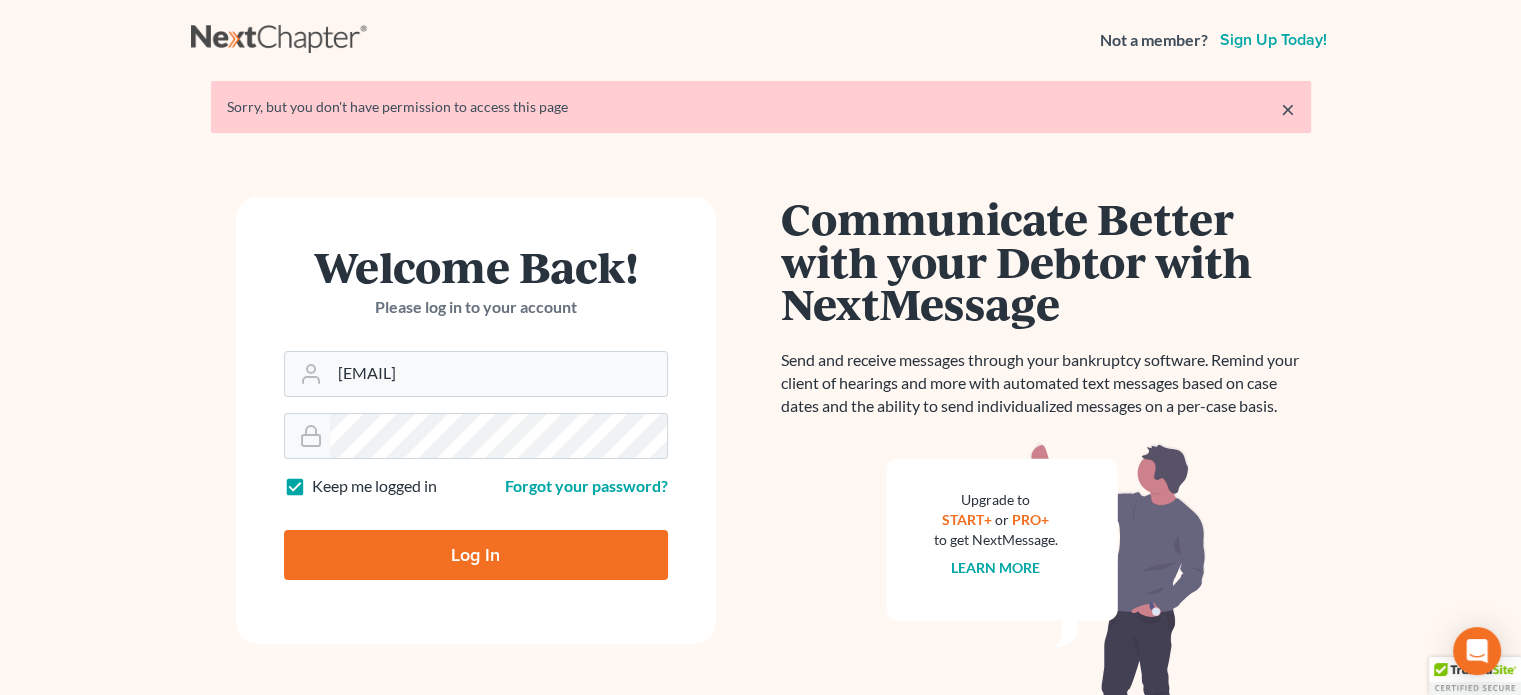 click on "Log In" at bounding box center [476, 555] 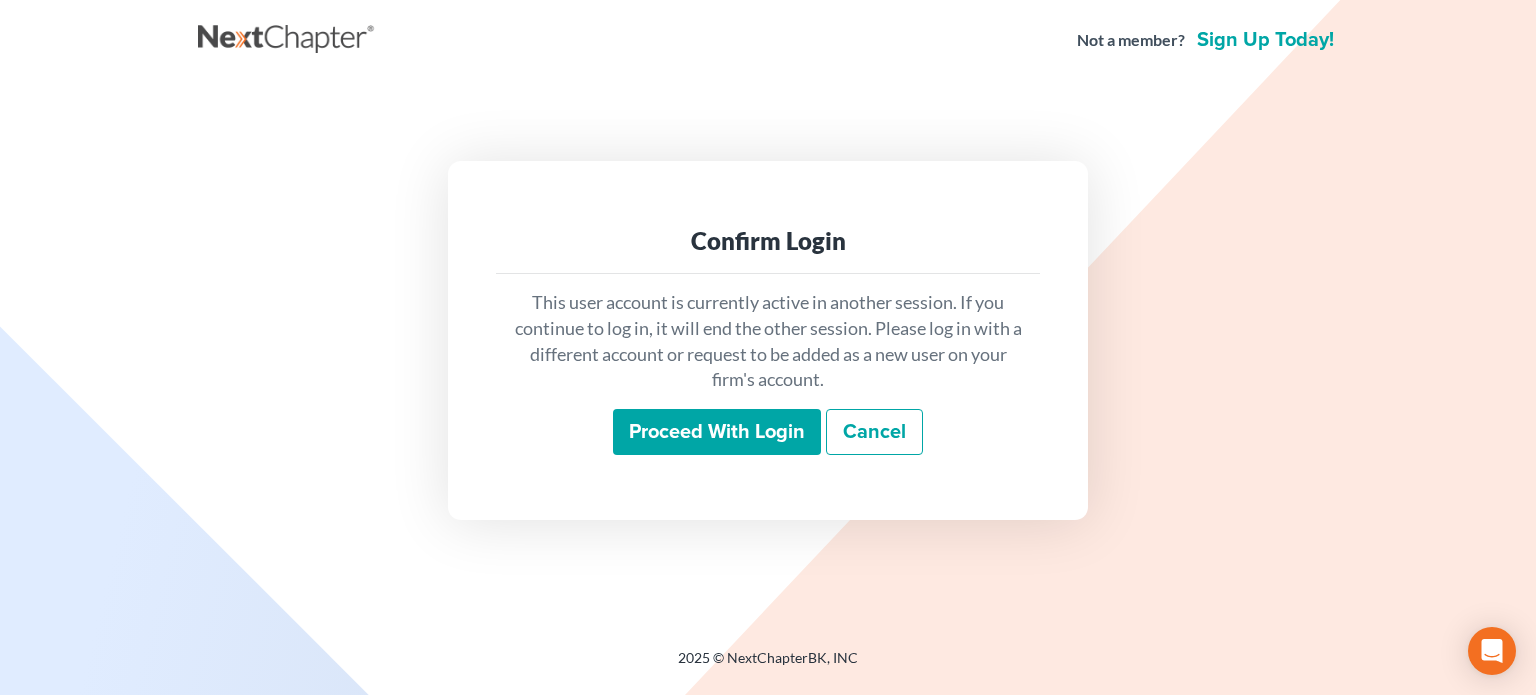 scroll, scrollTop: 0, scrollLeft: 0, axis: both 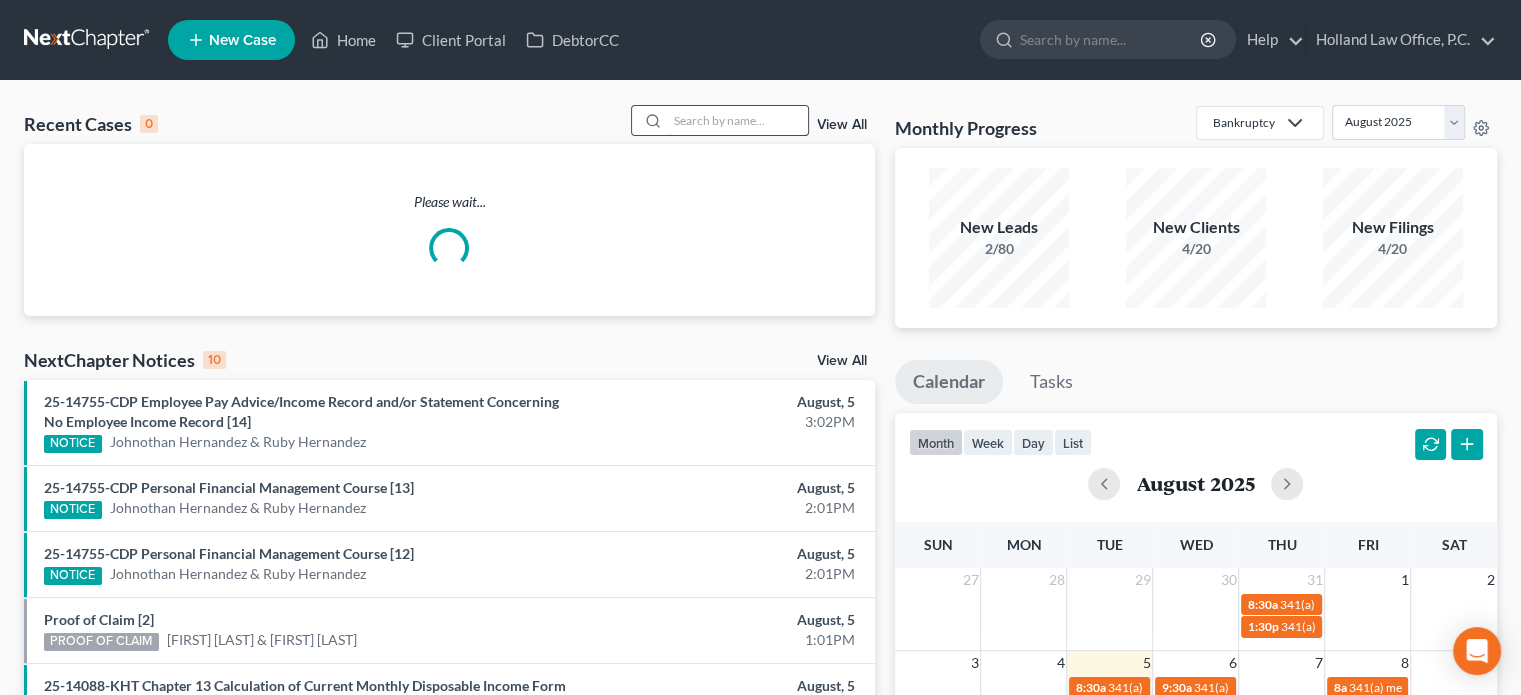 click at bounding box center [738, 120] 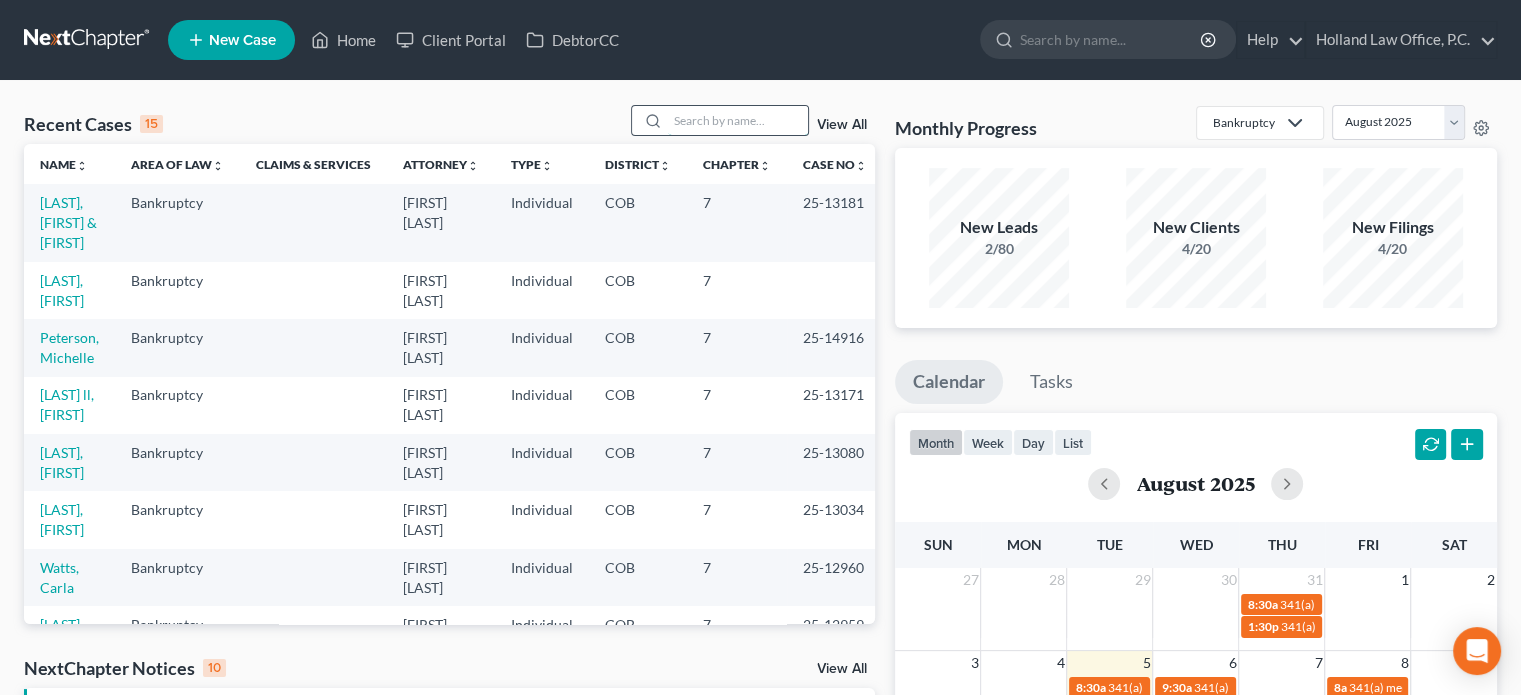 type on "C" 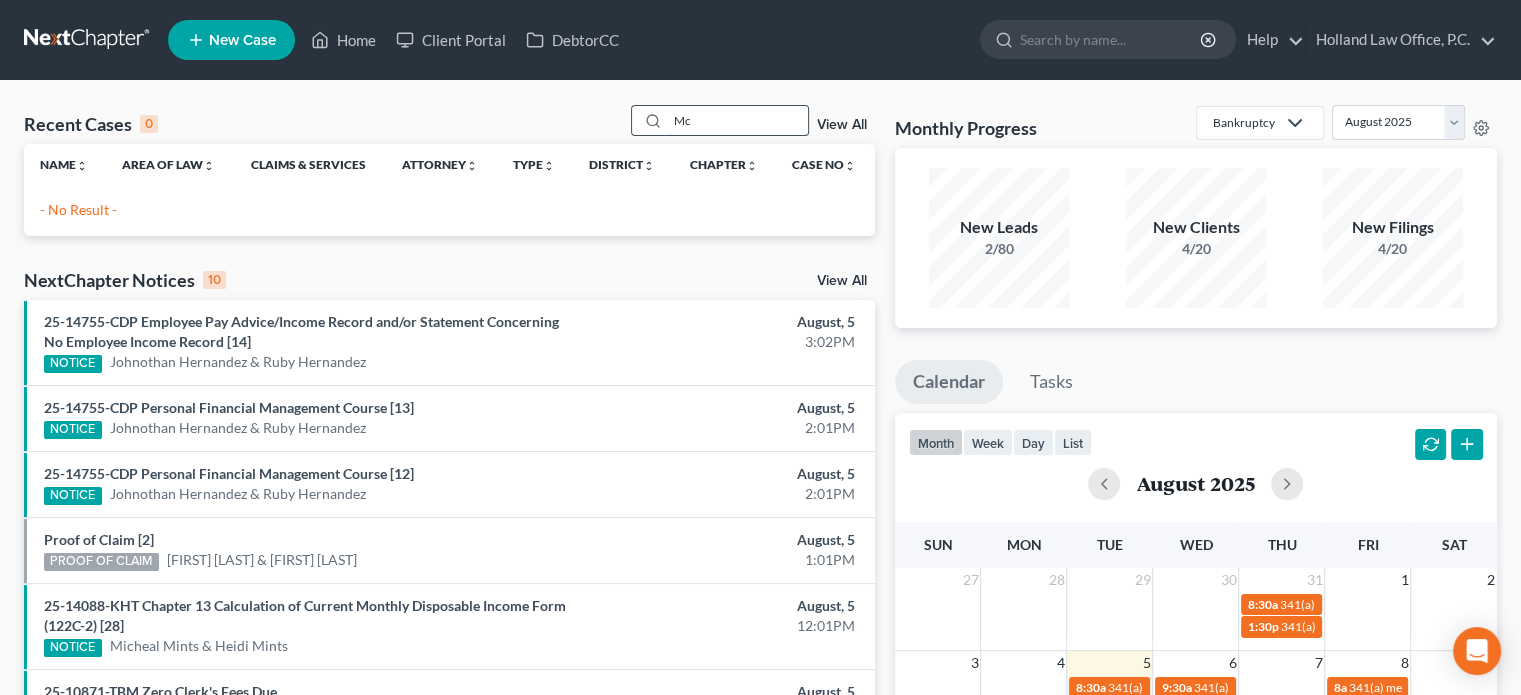 type on "M" 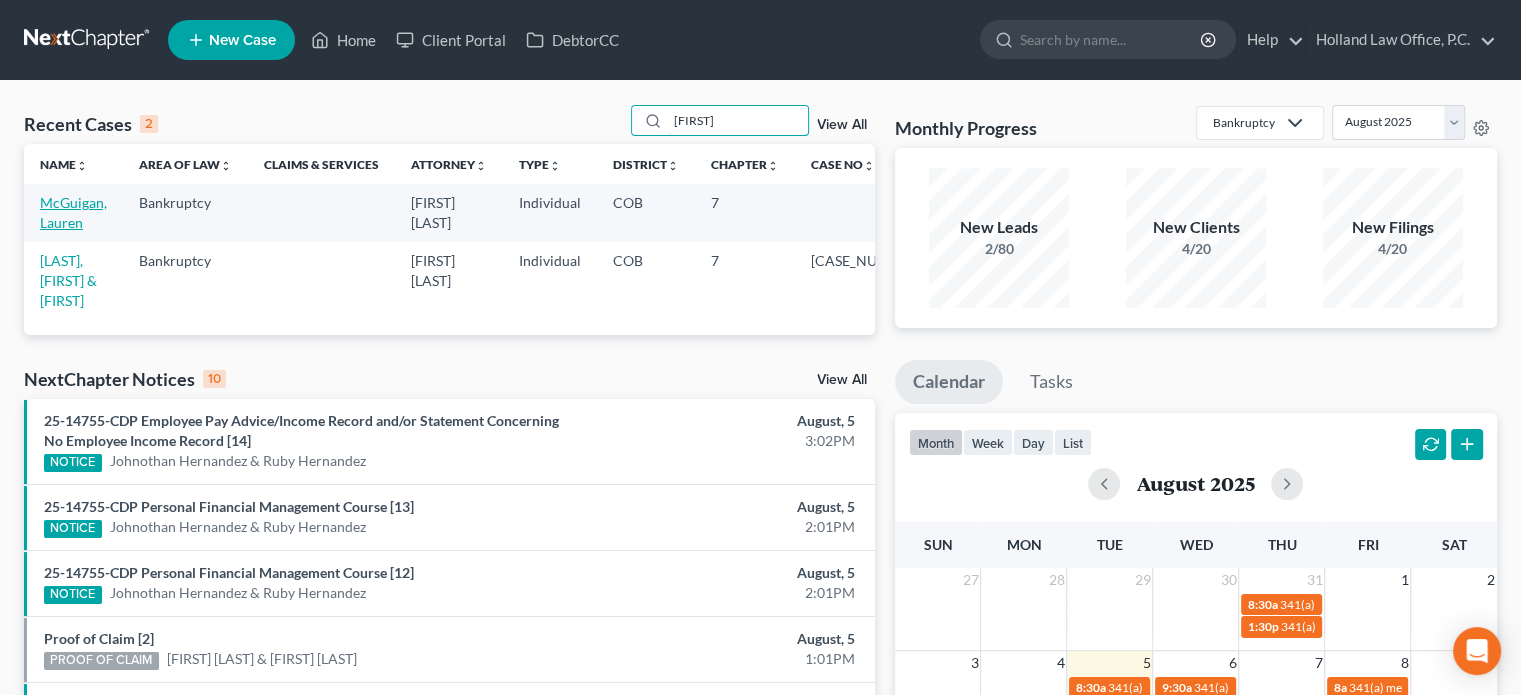 type on "[FIRST]" 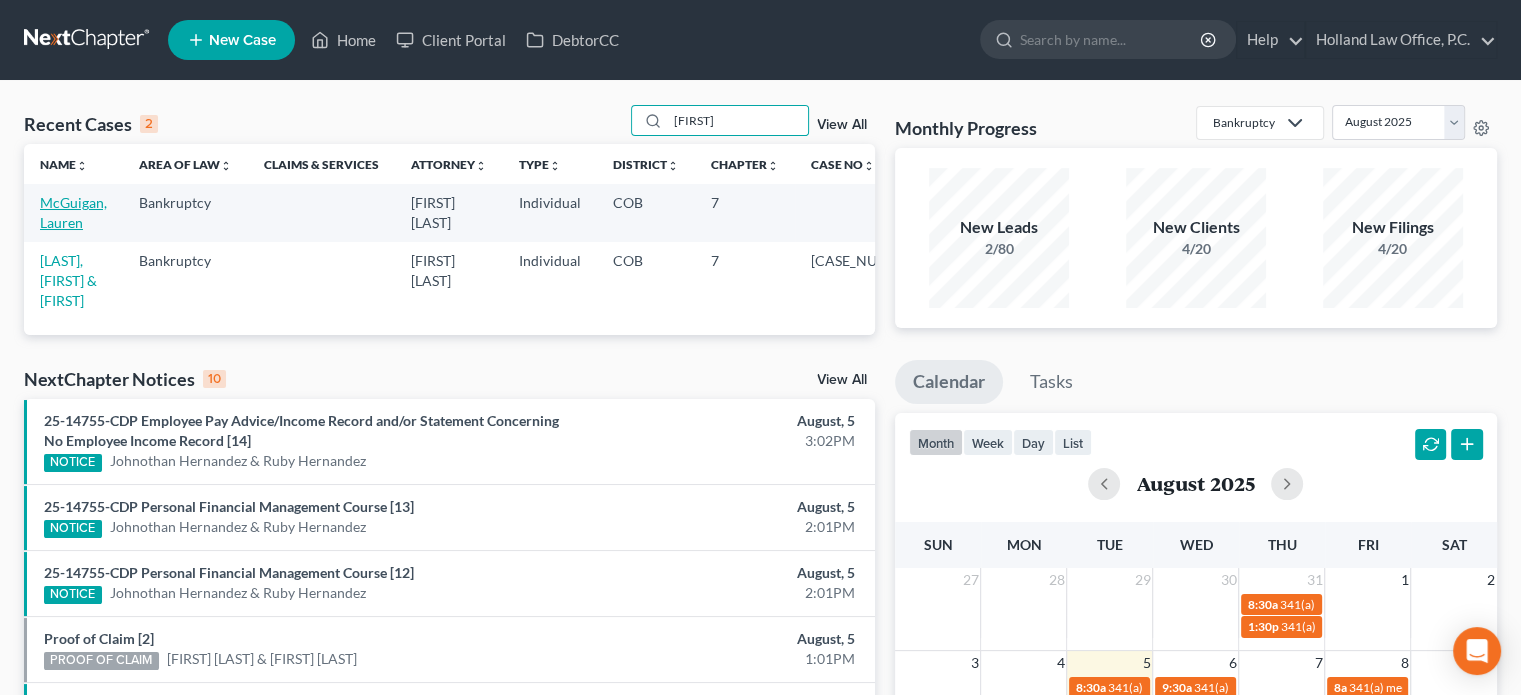click on "McGuigan, Lauren" at bounding box center (73, 212) 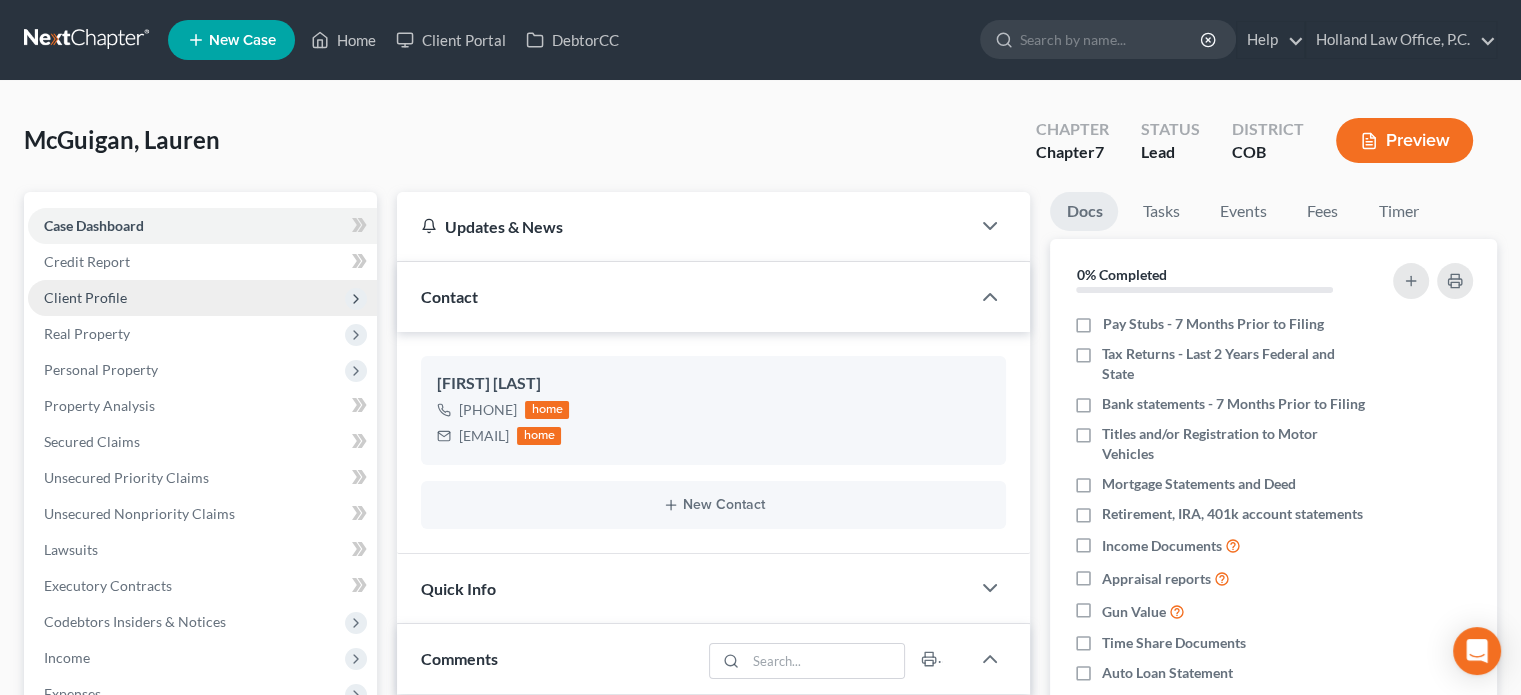 click on "Client Profile" at bounding box center [202, 298] 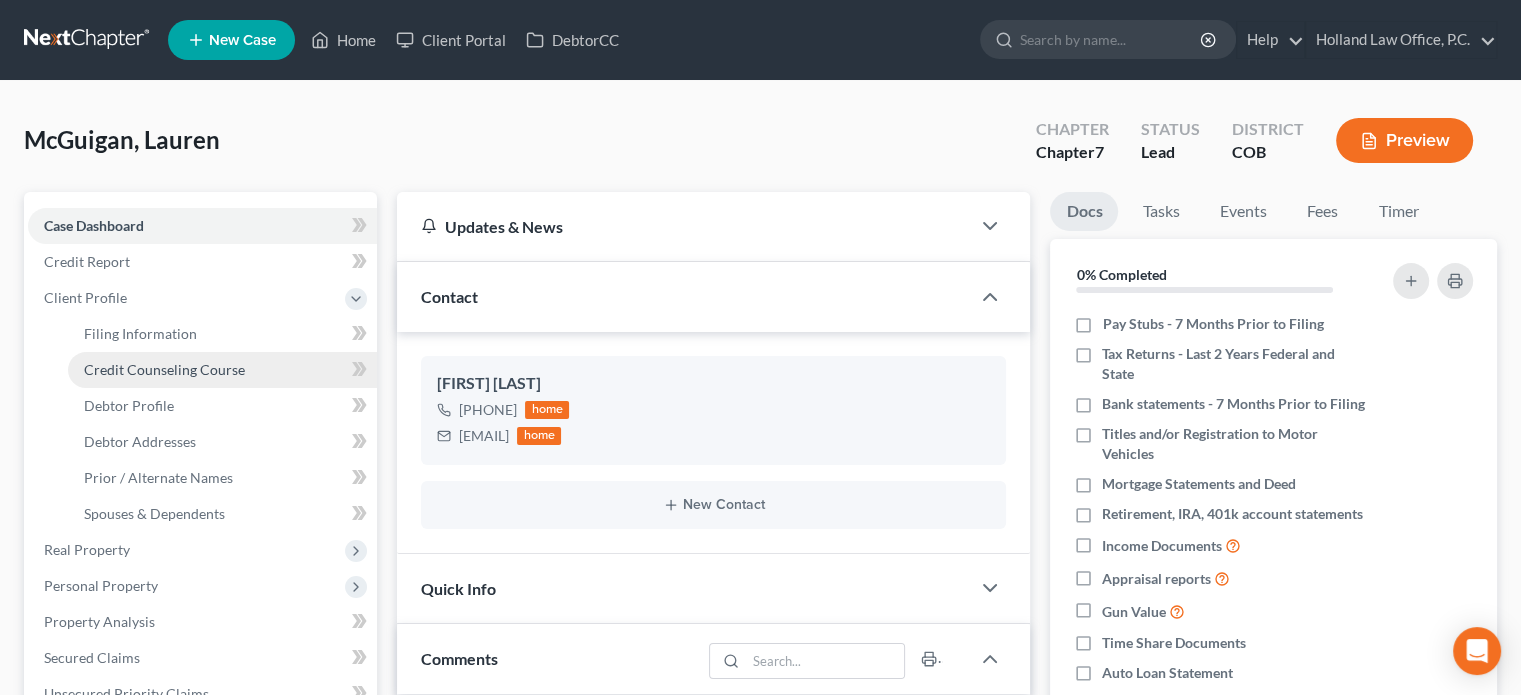 click on "Credit Counseling Course" at bounding box center [222, 370] 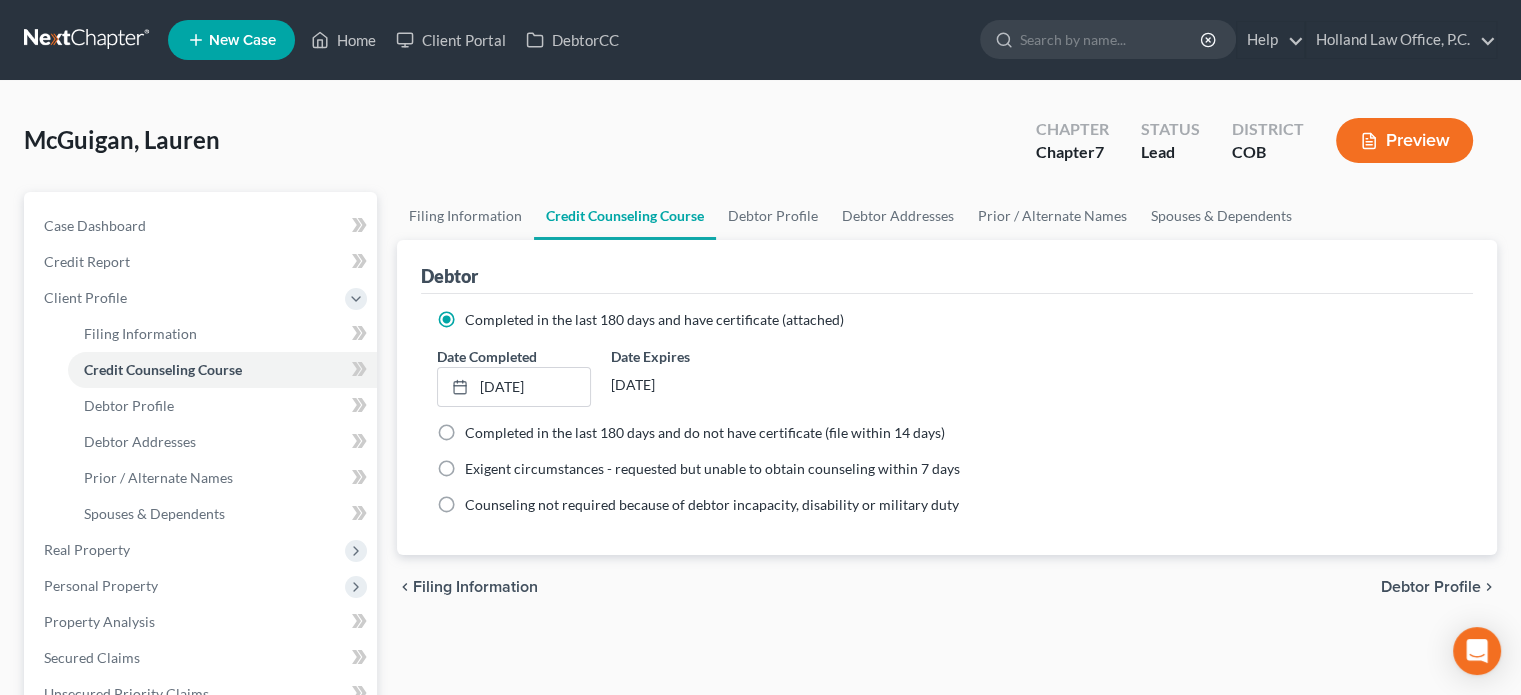 click on "Filing Information" at bounding box center [475, 587] 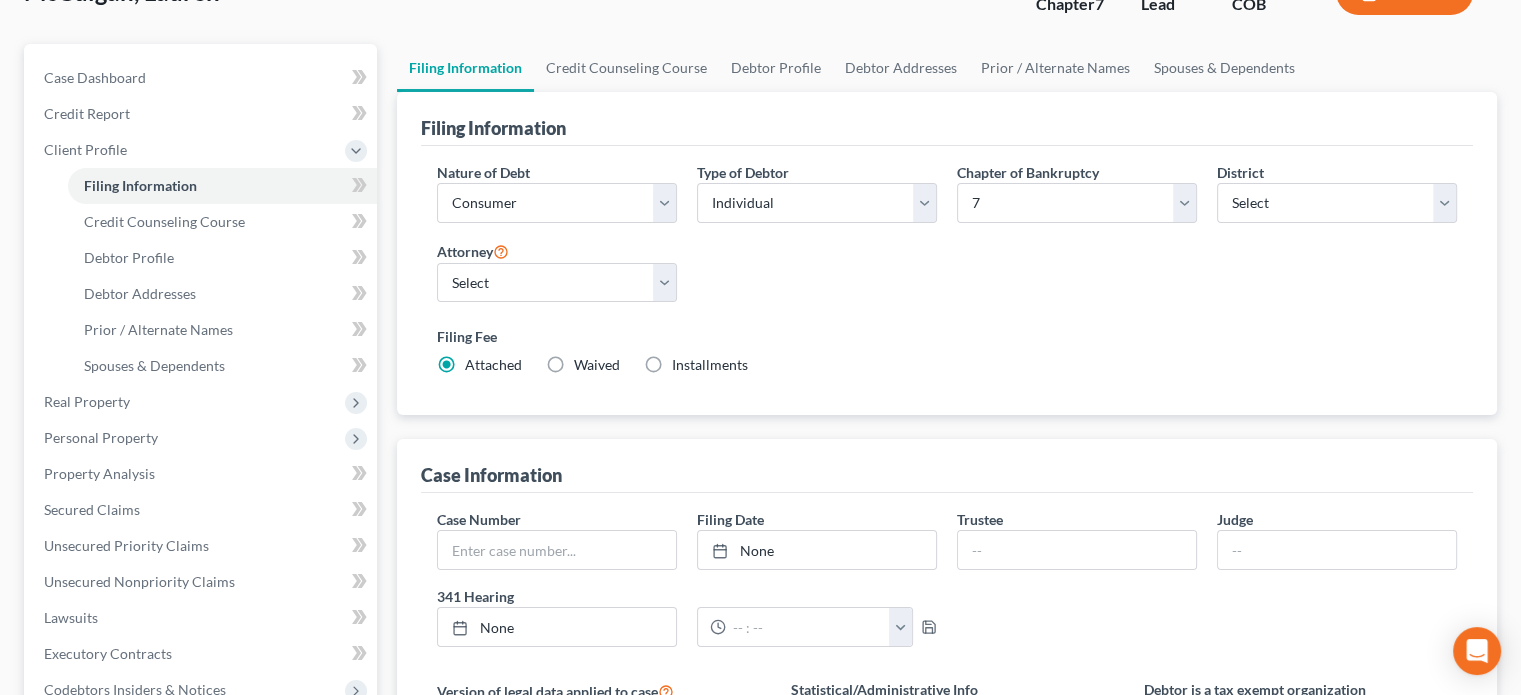 scroll, scrollTop: 147, scrollLeft: 0, axis: vertical 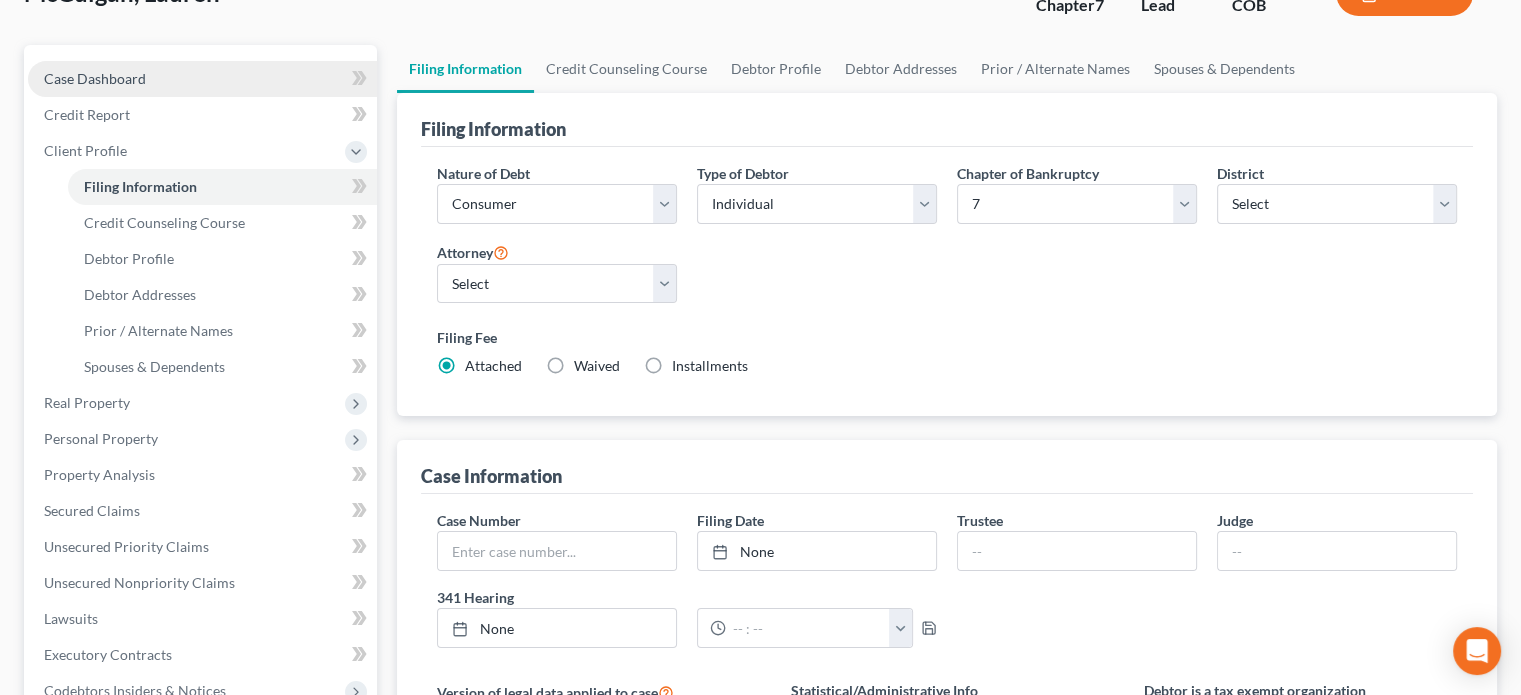 click on "Case Dashboard" at bounding box center (202, 79) 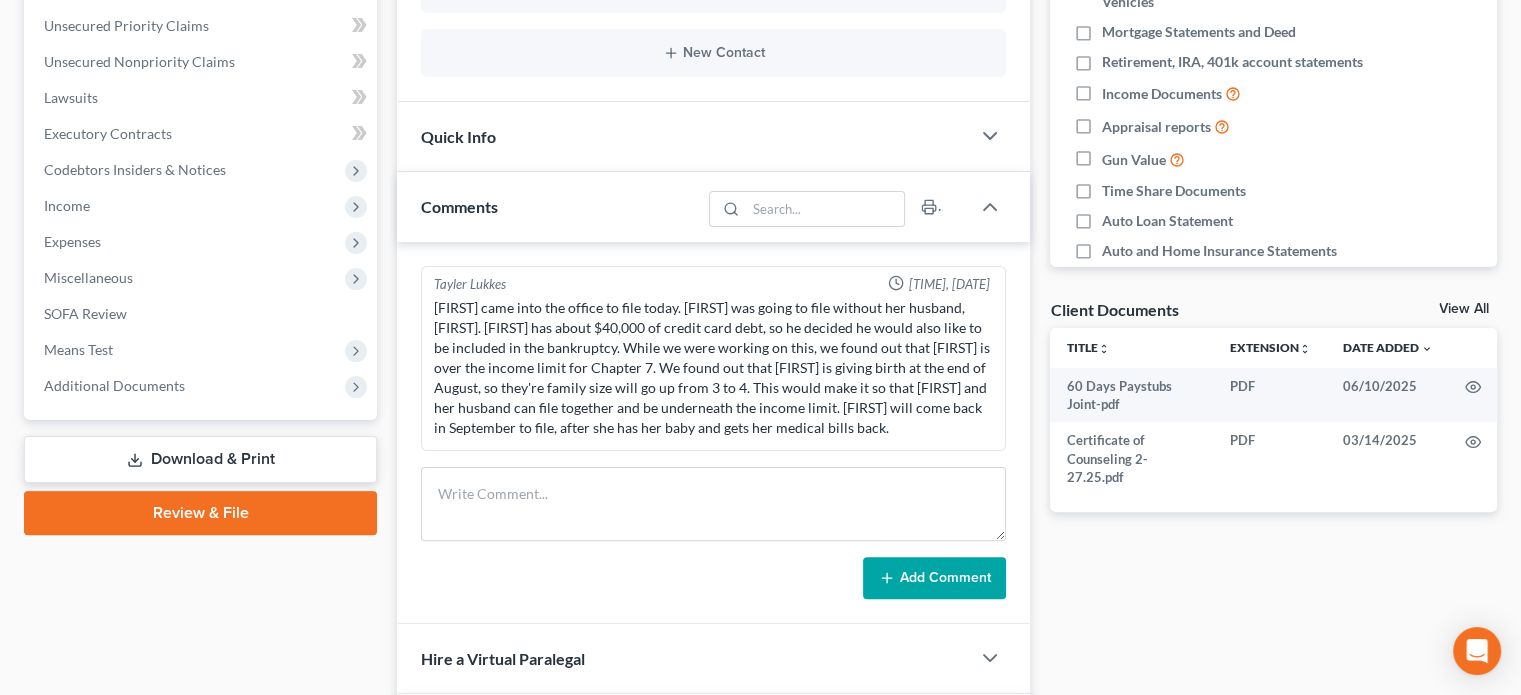 scroll, scrollTop: 458, scrollLeft: 0, axis: vertical 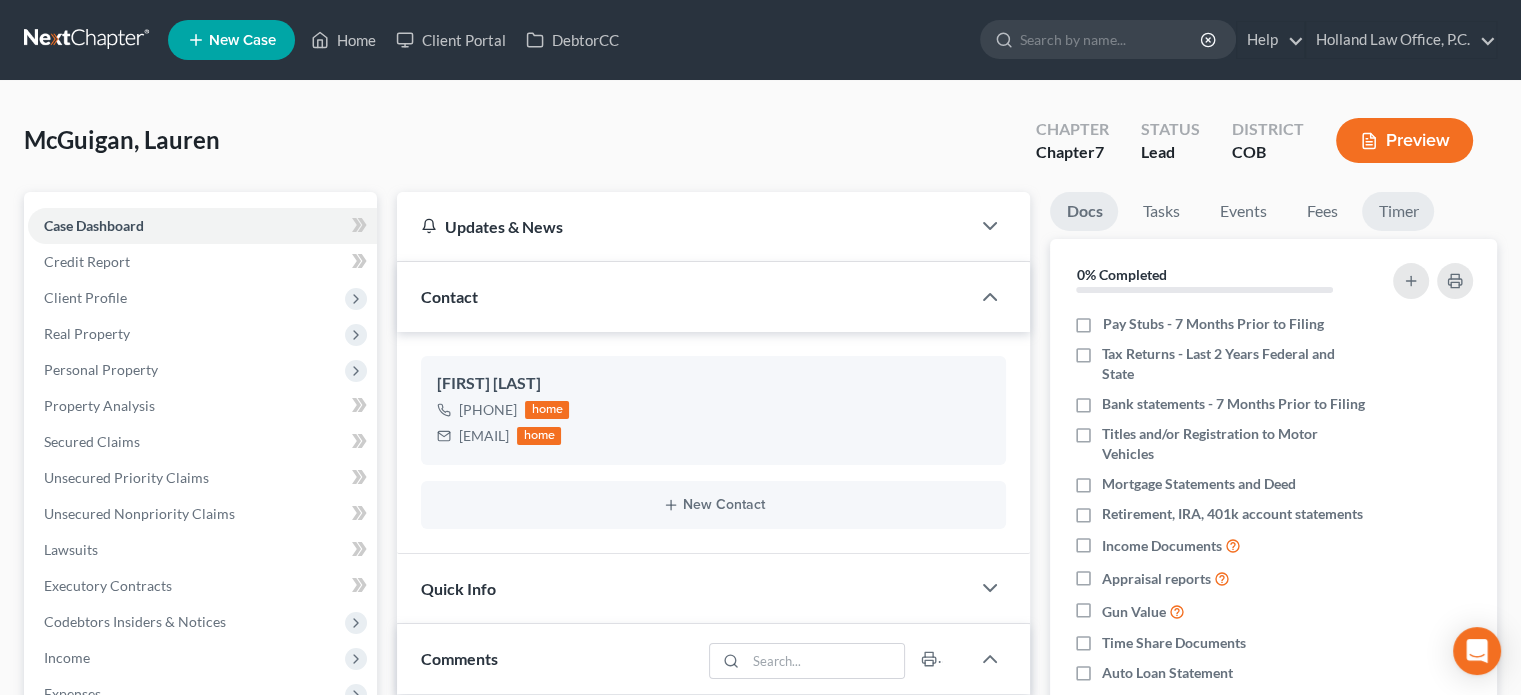 click on "Timer" at bounding box center (1398, 211) 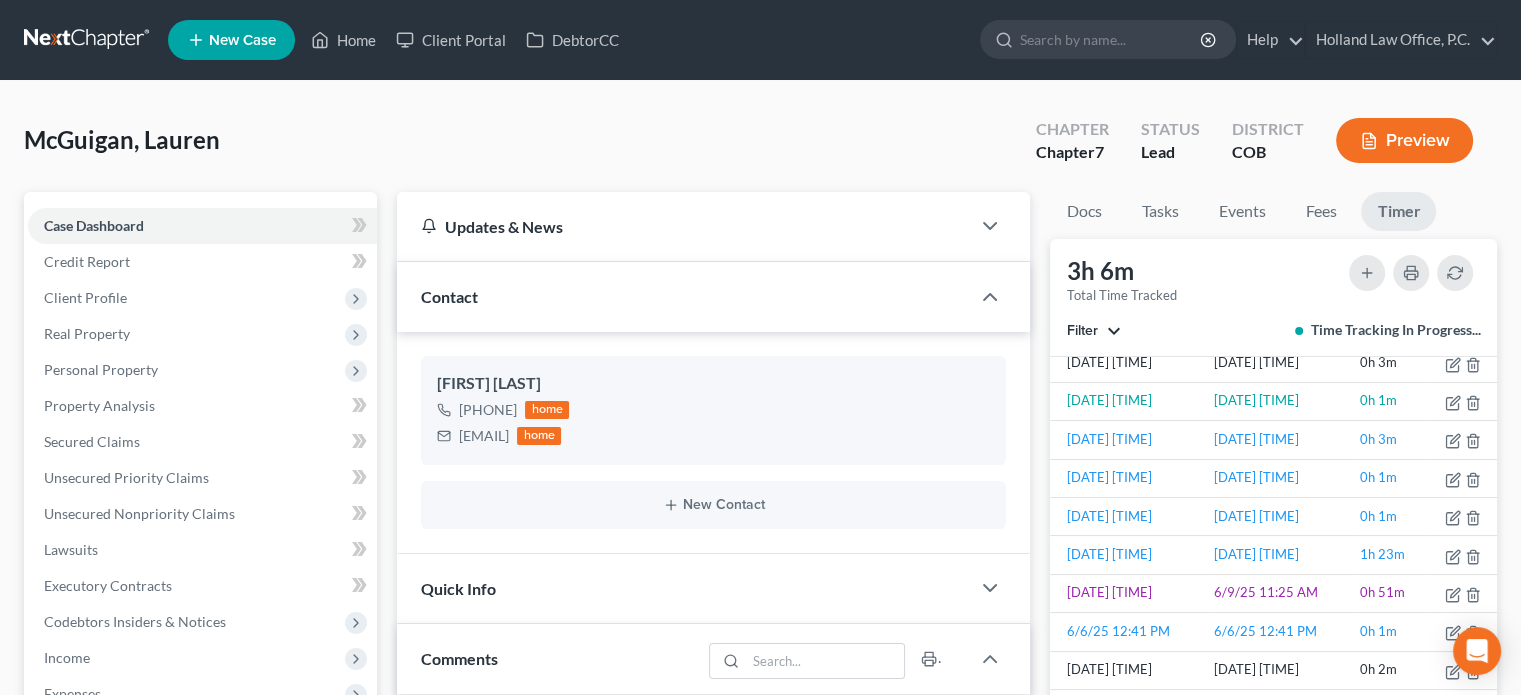 scroll, scrollTop: 92, scrollLeft: 0, axis: vertical 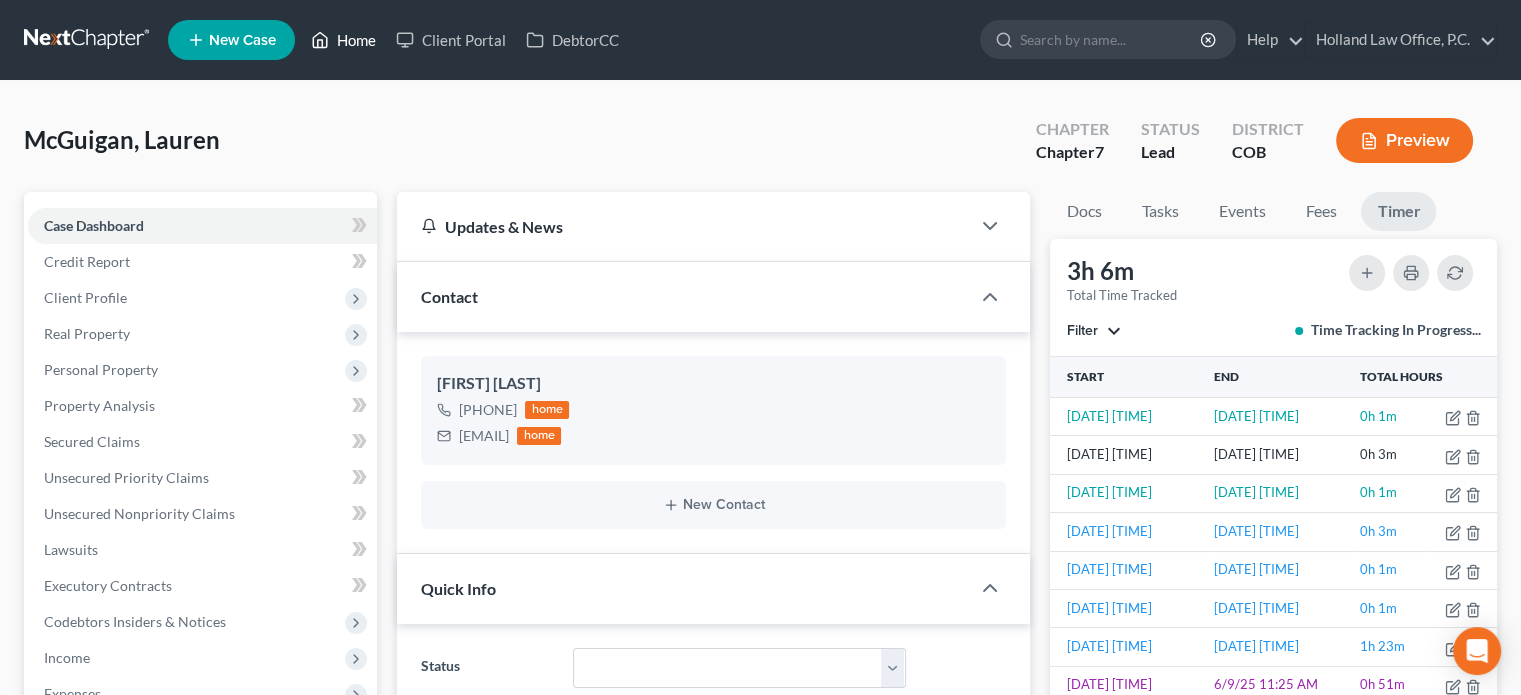 click on "Home" at bounding box center [343, 40] 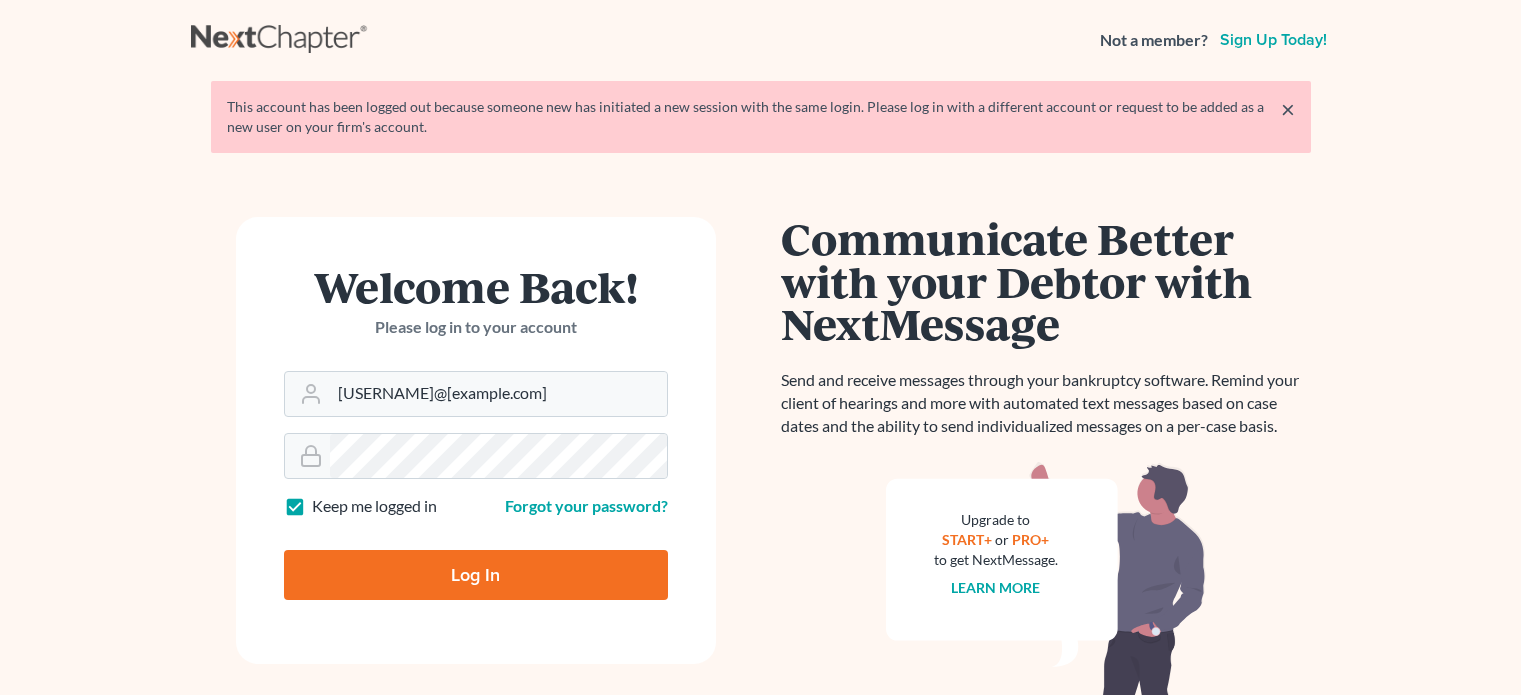 scroll, scrollTop: 0, scrollLeft: 0, axis: both 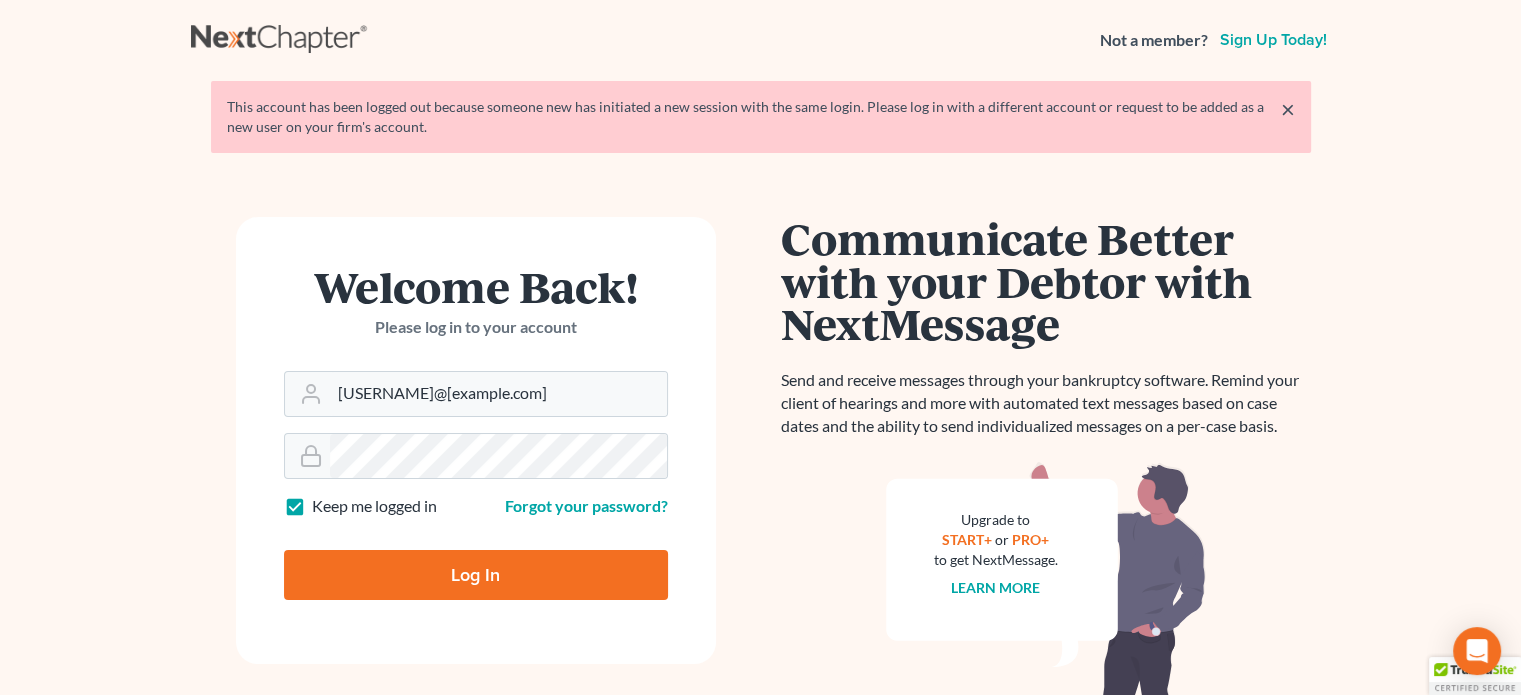 click on "Log In" at bounding box center (476, 575) 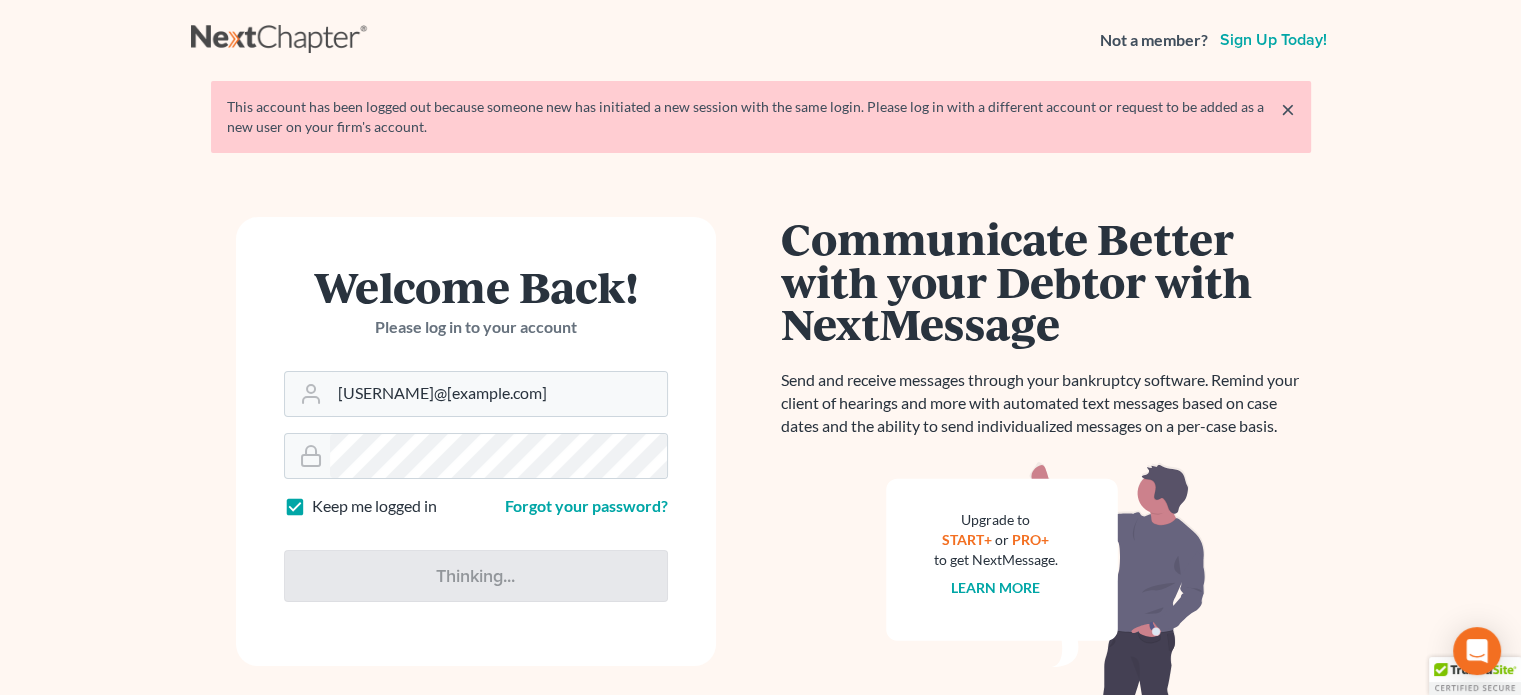 type on "Thinking..." 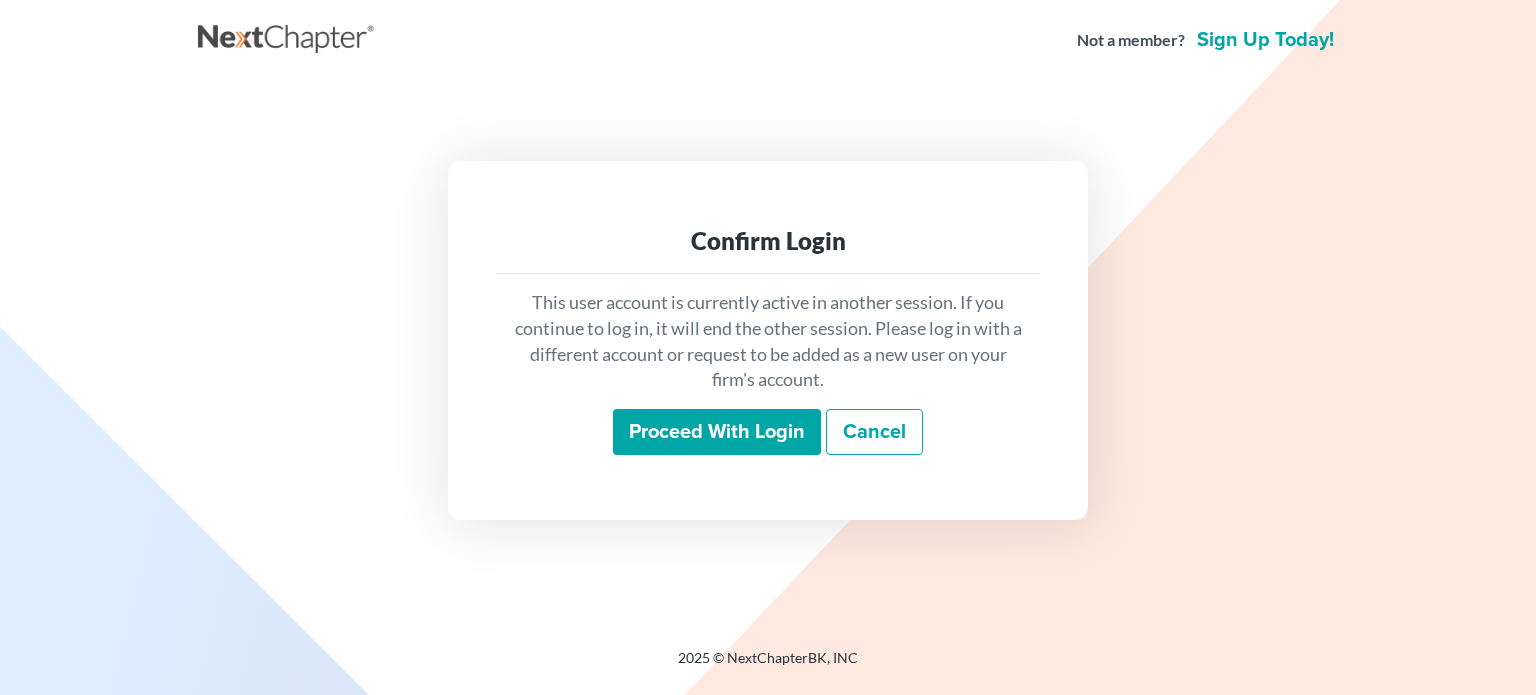 scroll, scrollTop: 0, scrollLeft: 0, axis: both 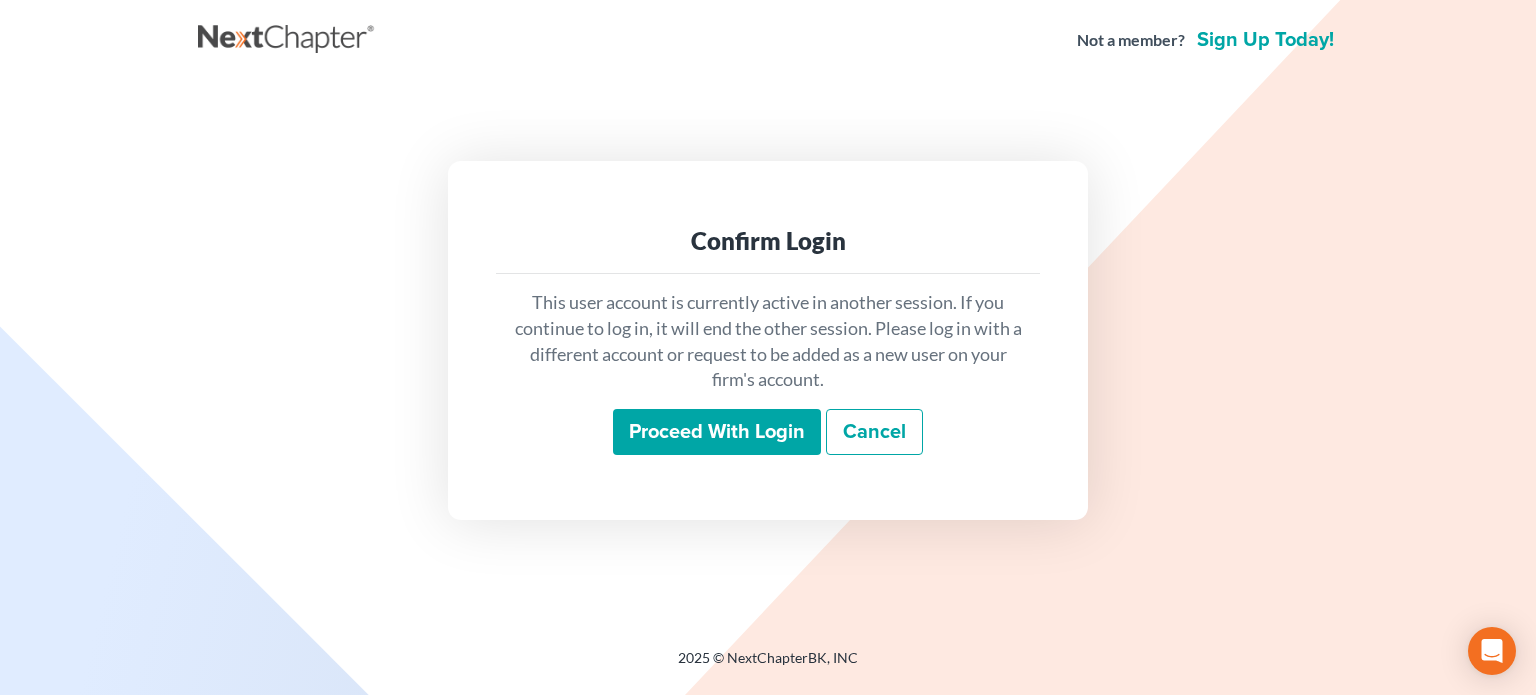 click on "Proceed with login" at bounding box center [717, 432] 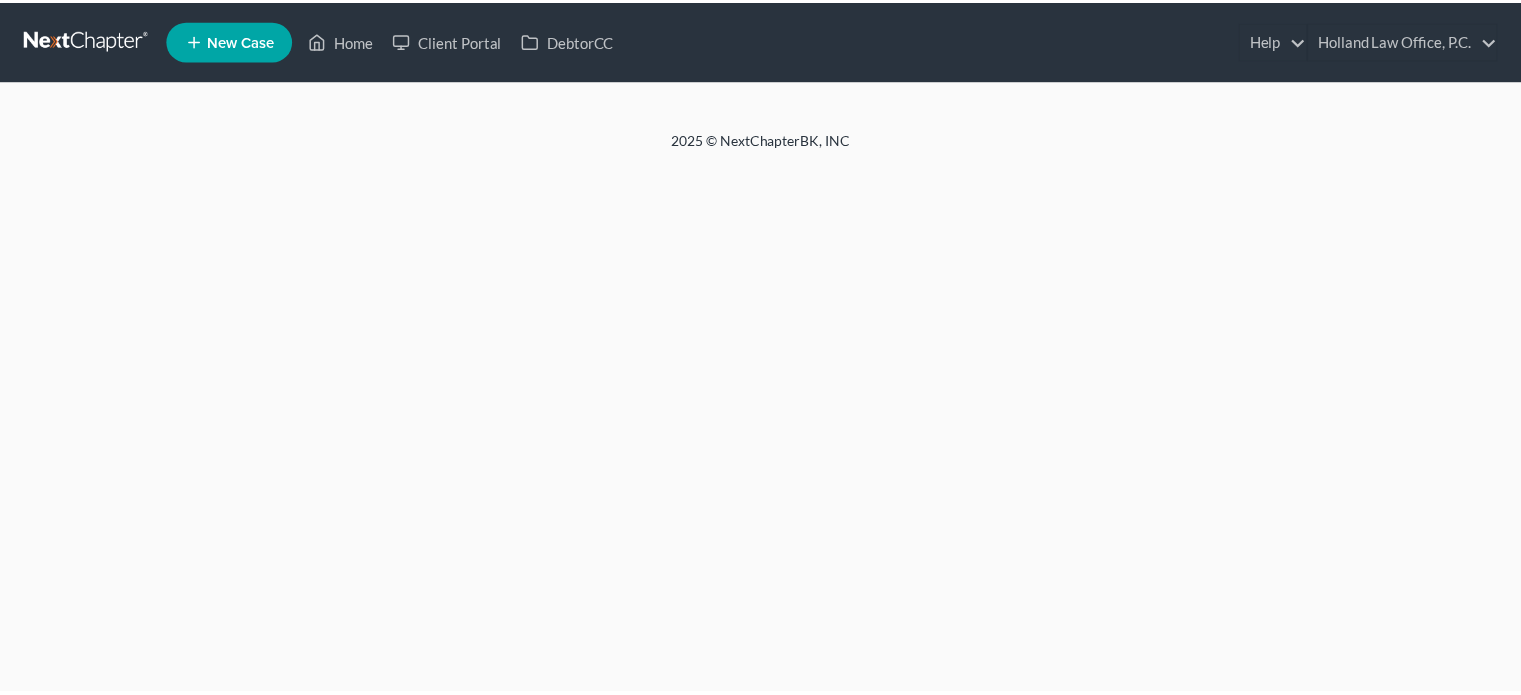scroll, scrollTop: 0, scrollLeft: 0, axis: both 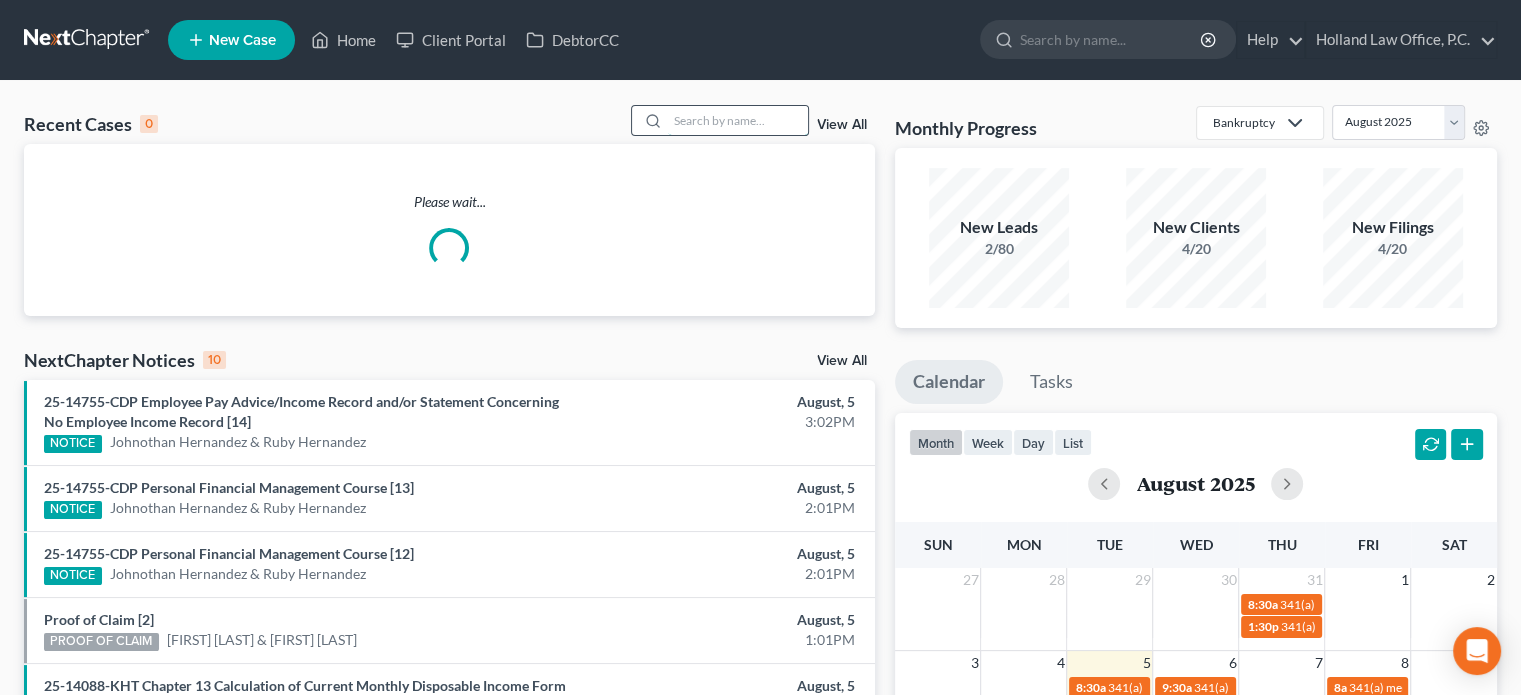 click at bounding box center (738, 120) 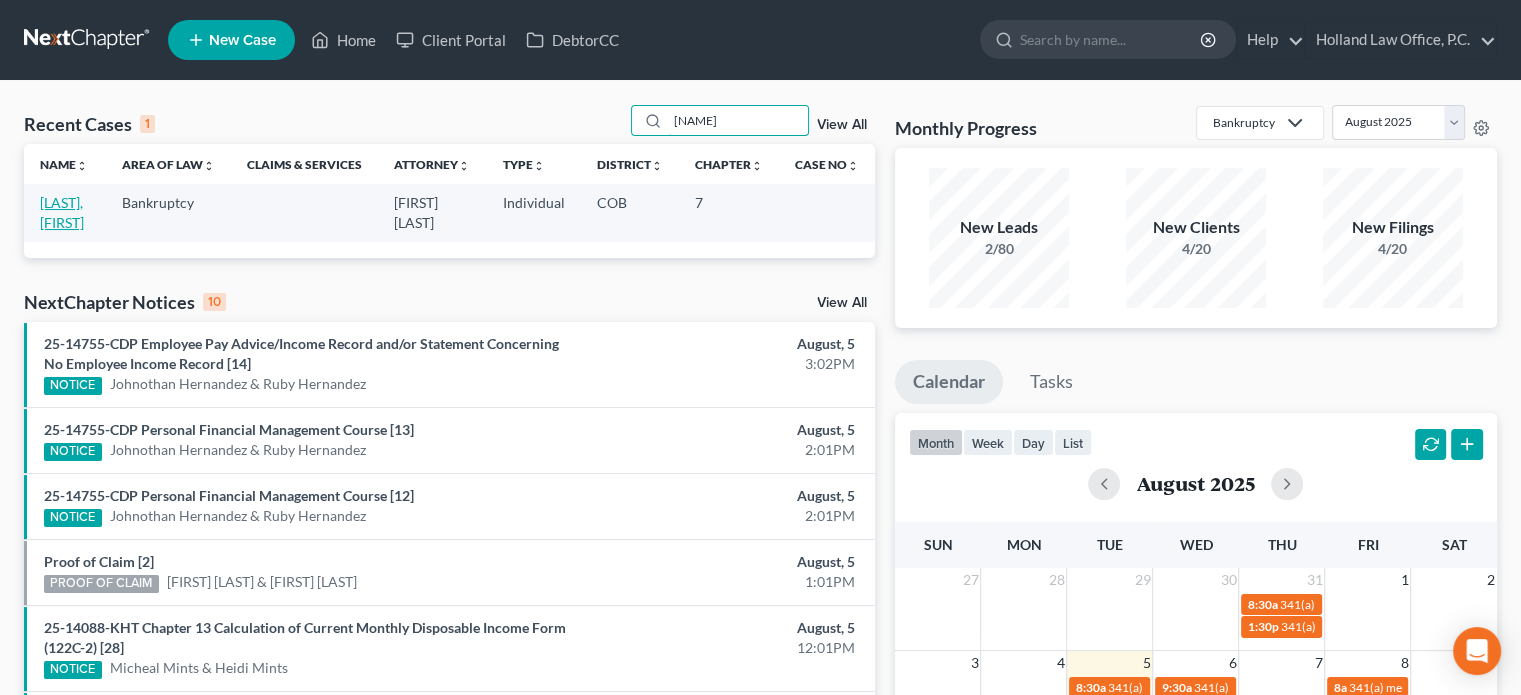 type on "Ranallo" 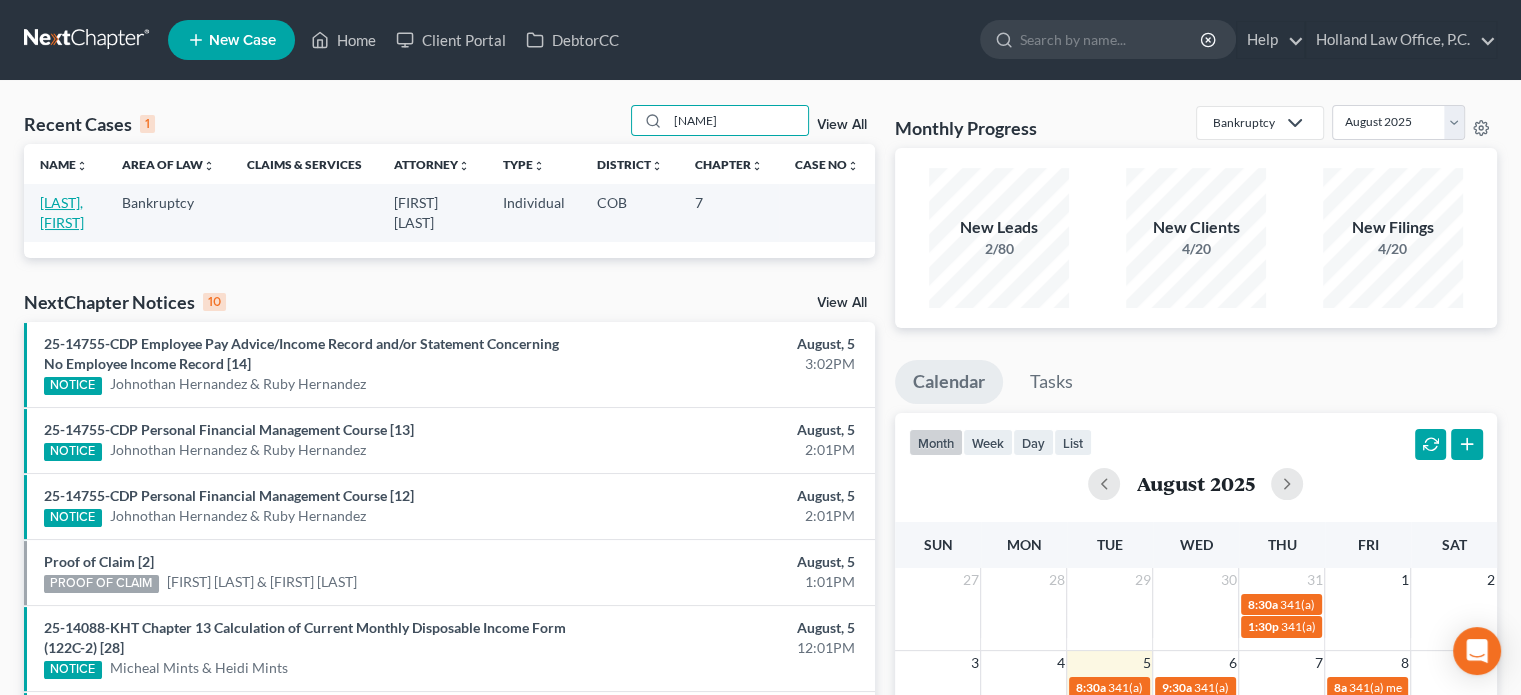 click on "Ranallo, Sean" at bounding box center [62, 212] 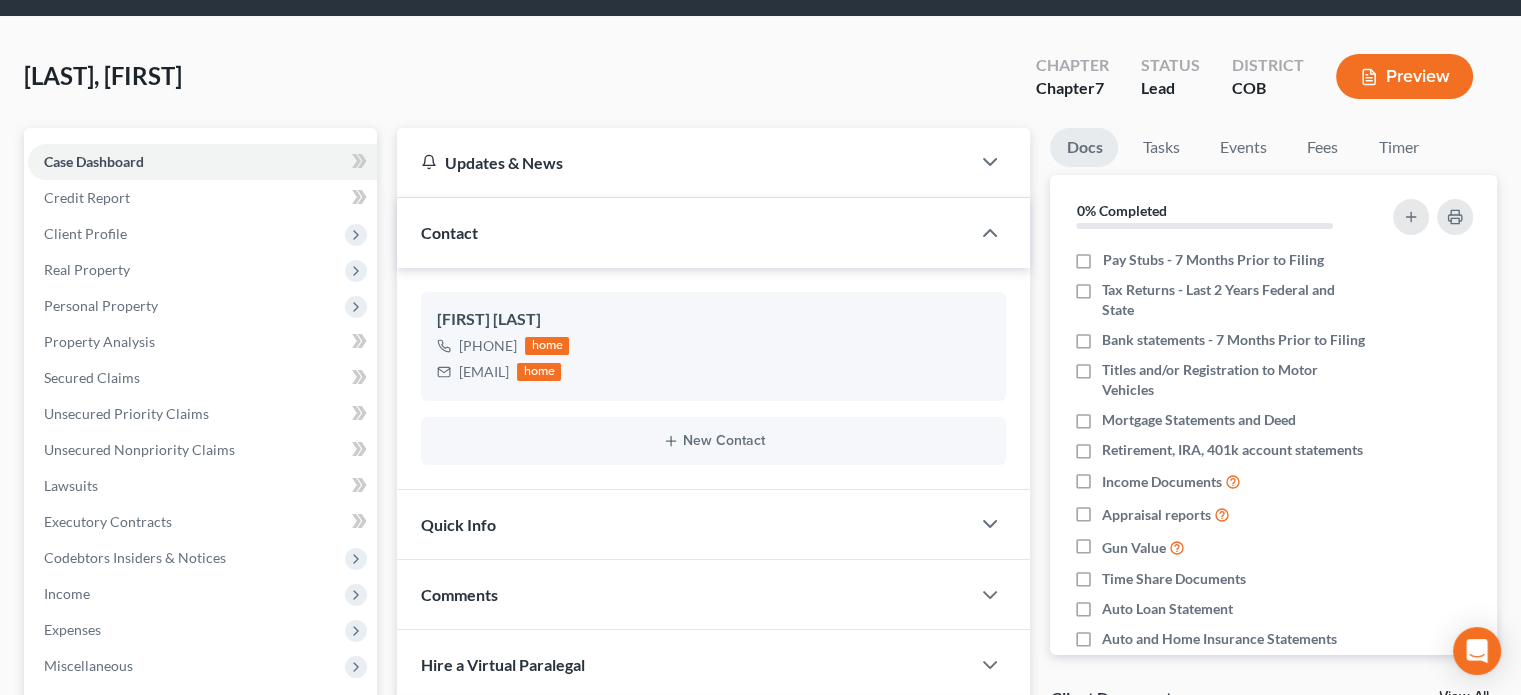 scroll, scrollTop: 0, scrollLeft: 0, axis: both 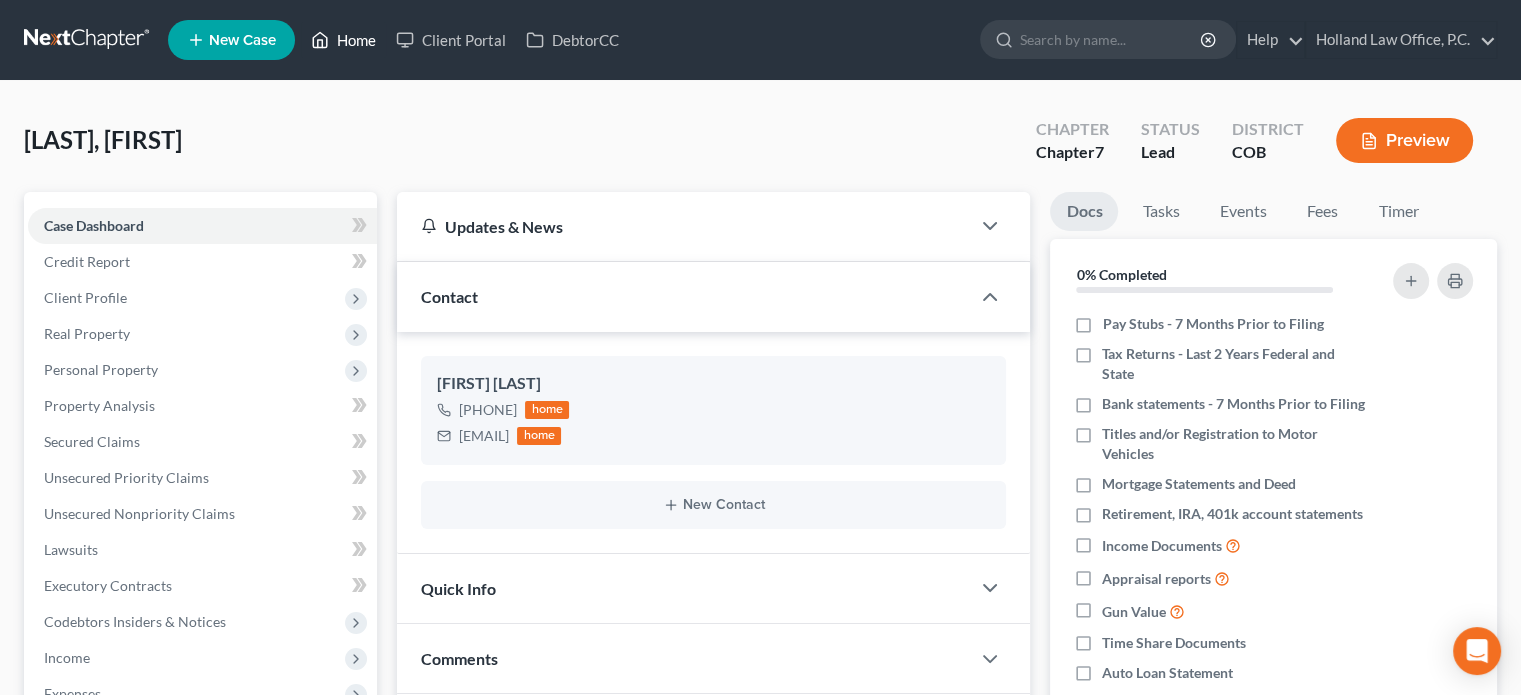 click on "Home" at bounding box center [343, 40] 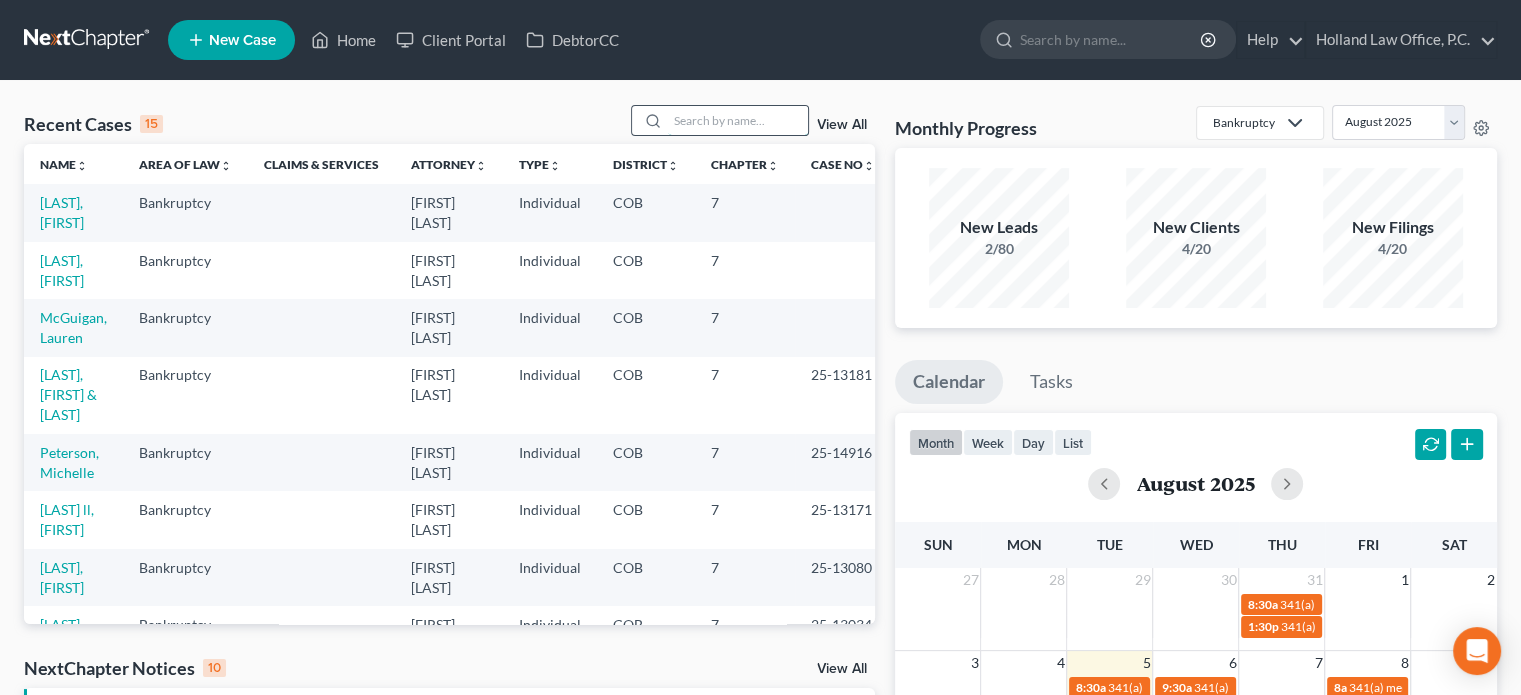 click at bounding box center [738, 120] 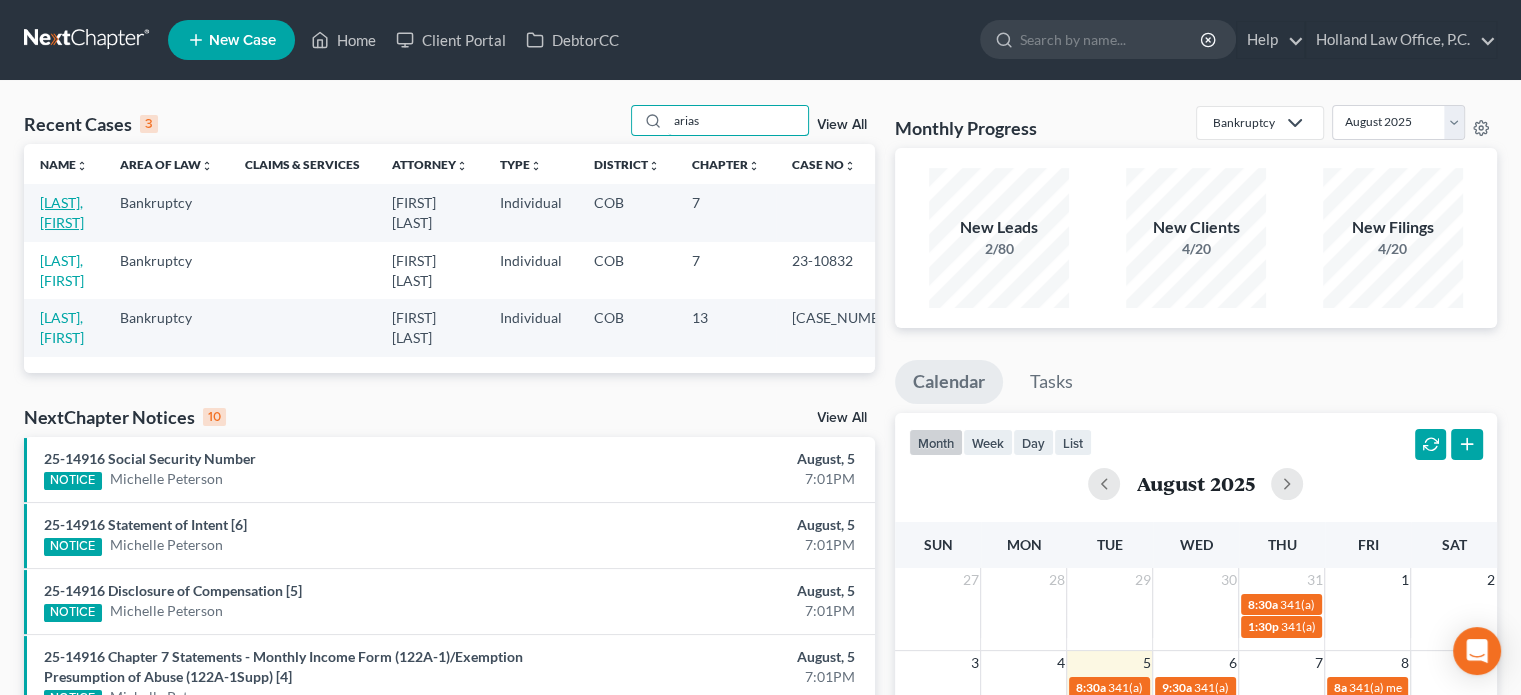 type on "arias" 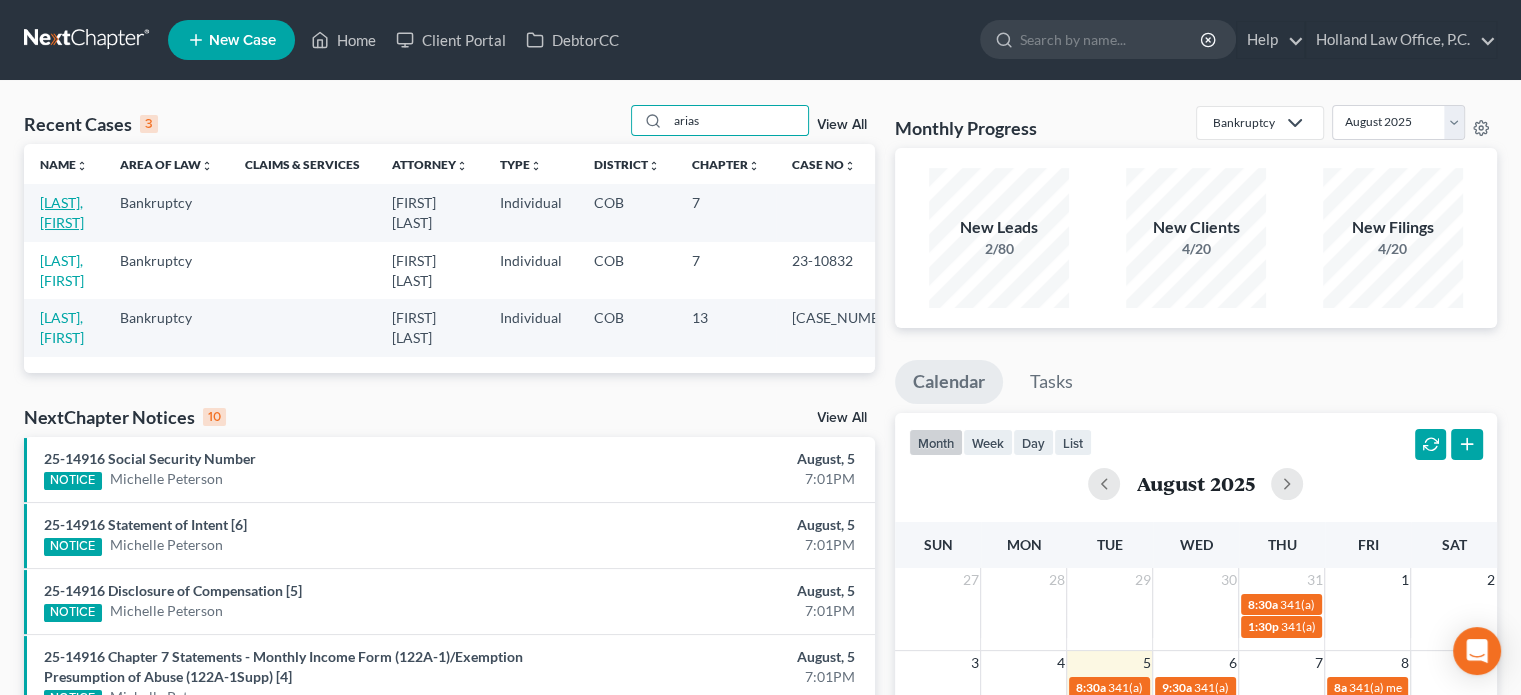 click on "Arias, Joanne" at bounding box center (62, 212) 